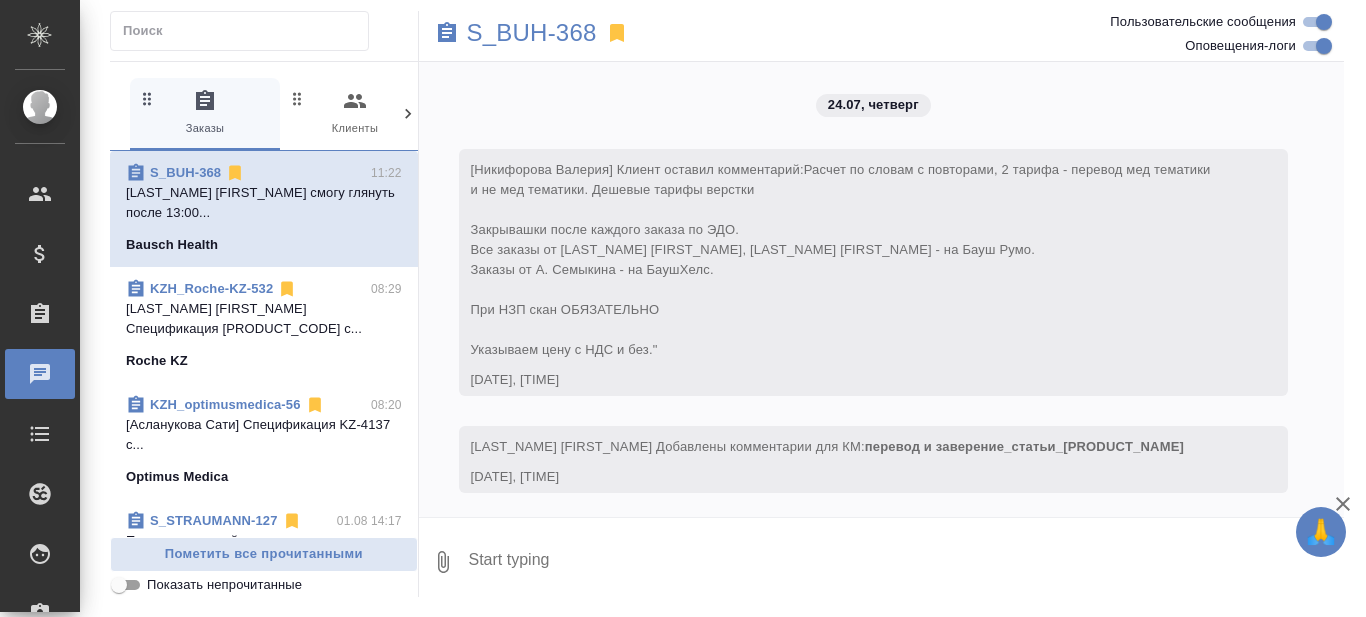 scroll, scrollTop: 0, scrollLeft: 0, axis: both 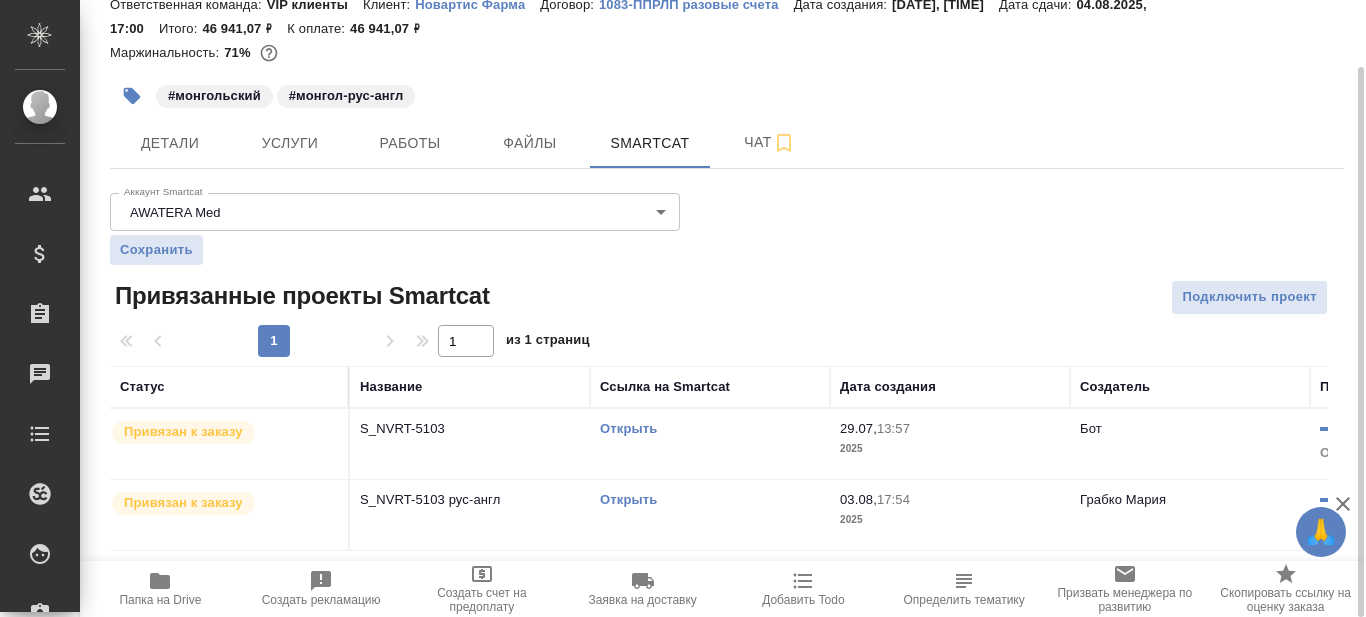 click on "Открыть" at bounding box center (628, 428) 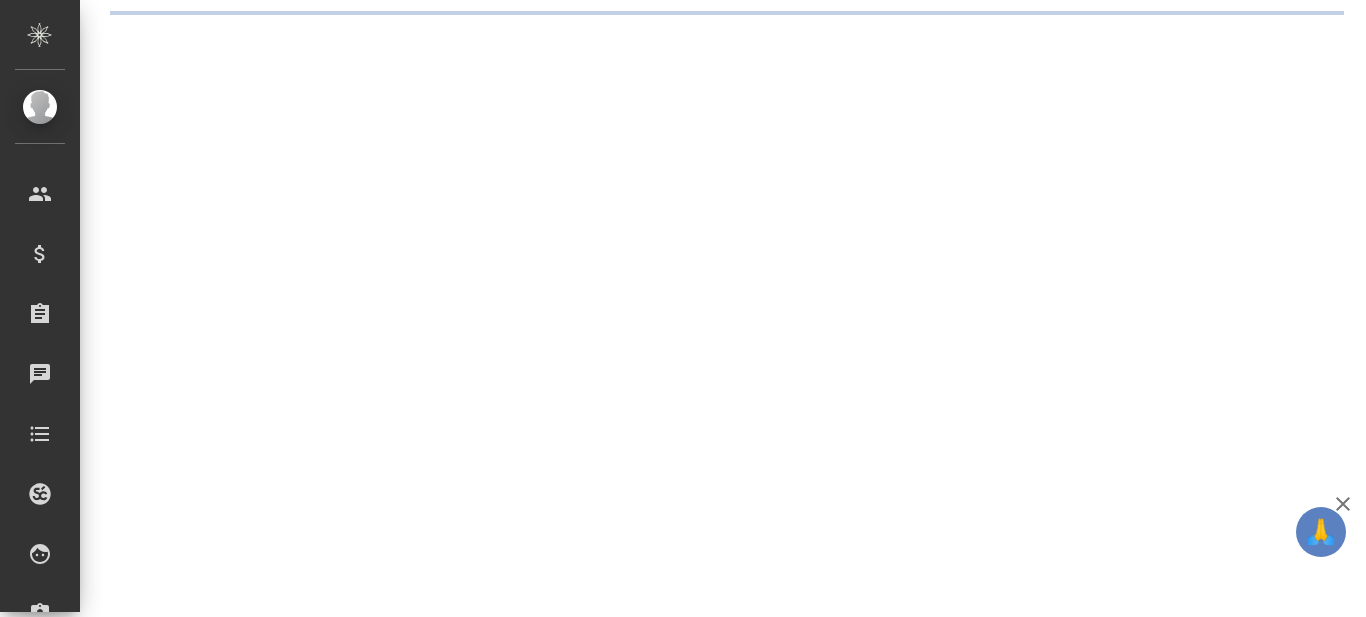 scroll, scrollTop: 0, scrollLeft: 0, axis: both 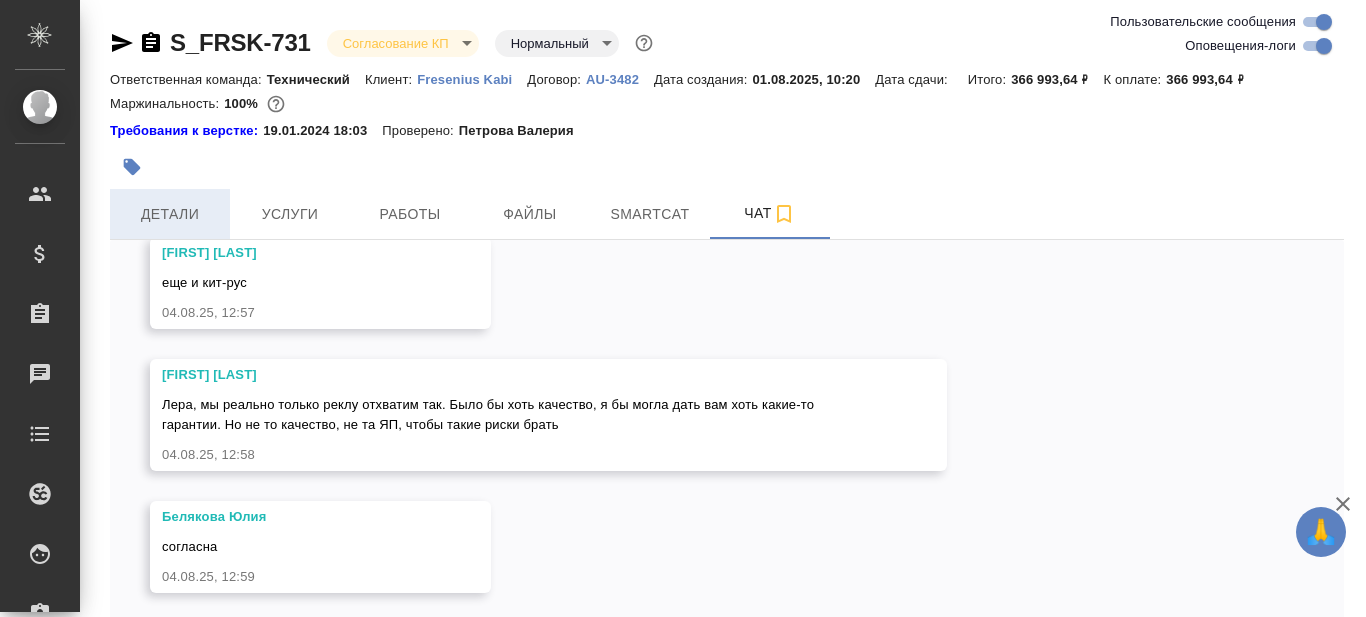 click on "Детали" at bounding box center [170, 214] 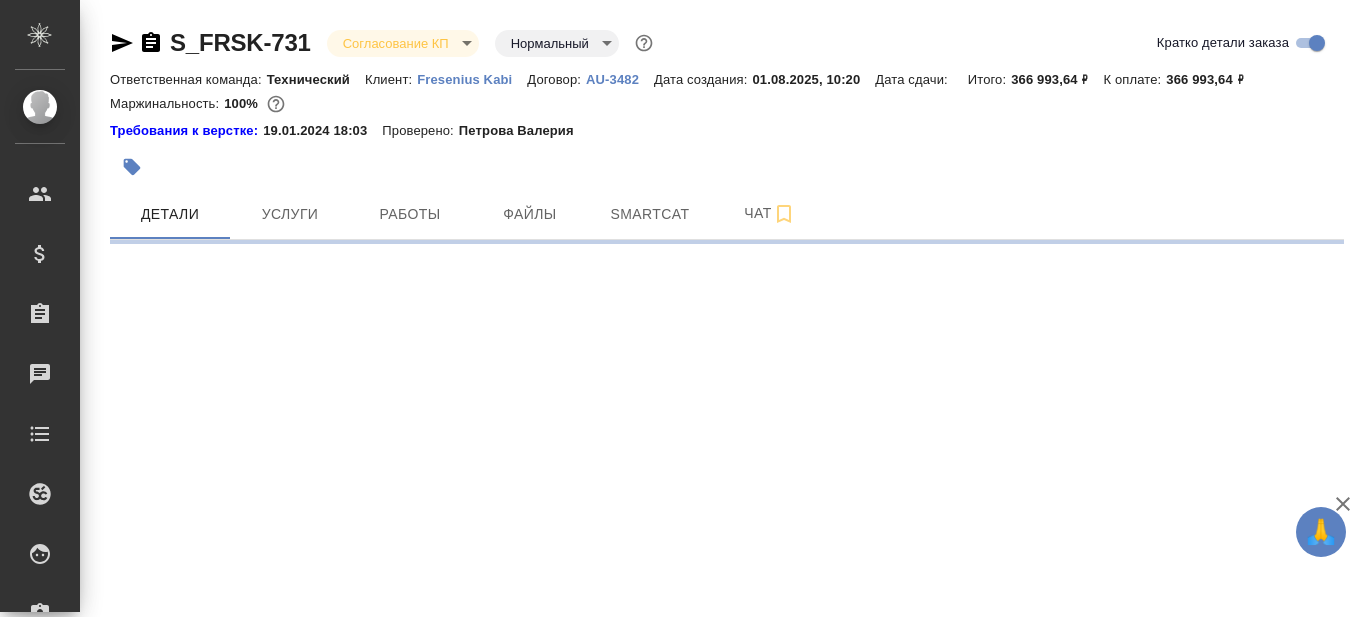 select on "RU" 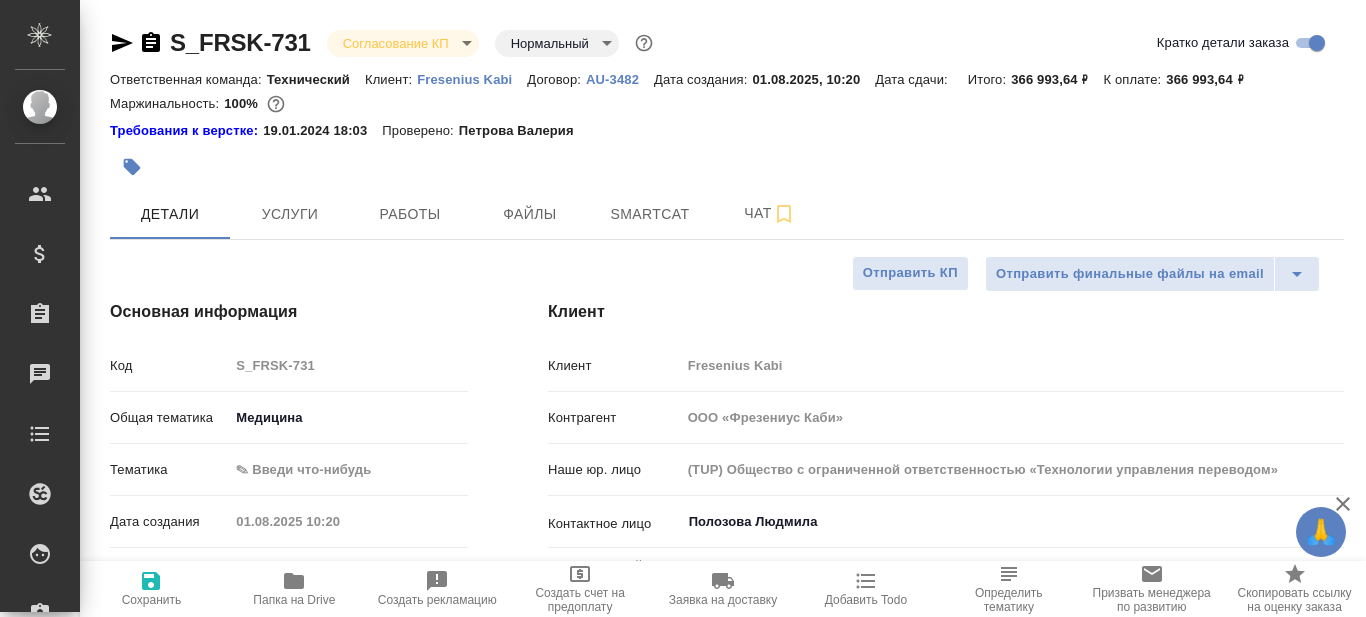 type on "x" 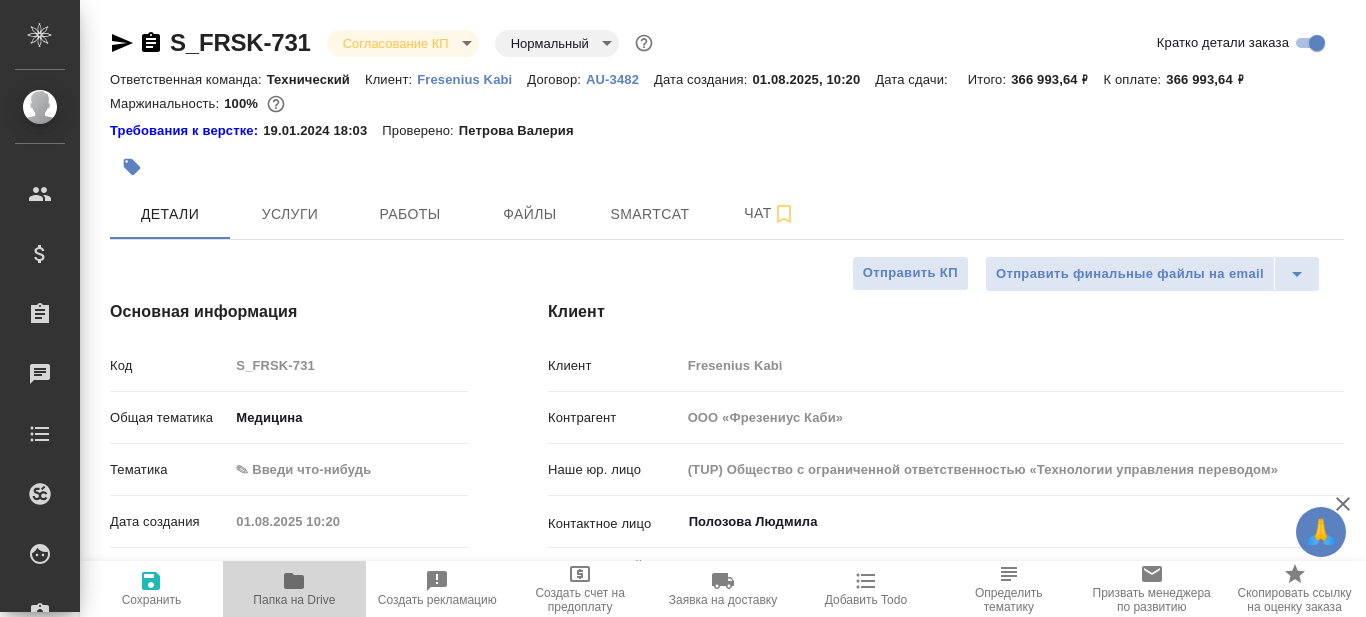 click 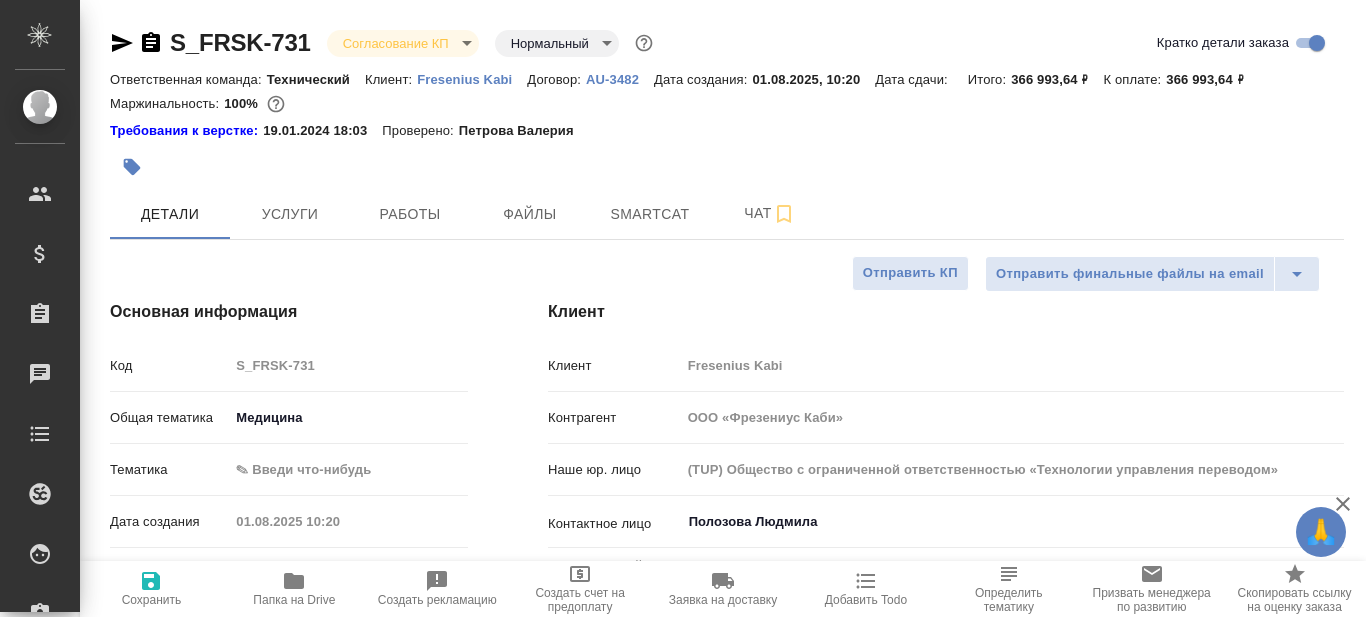 type on "x" 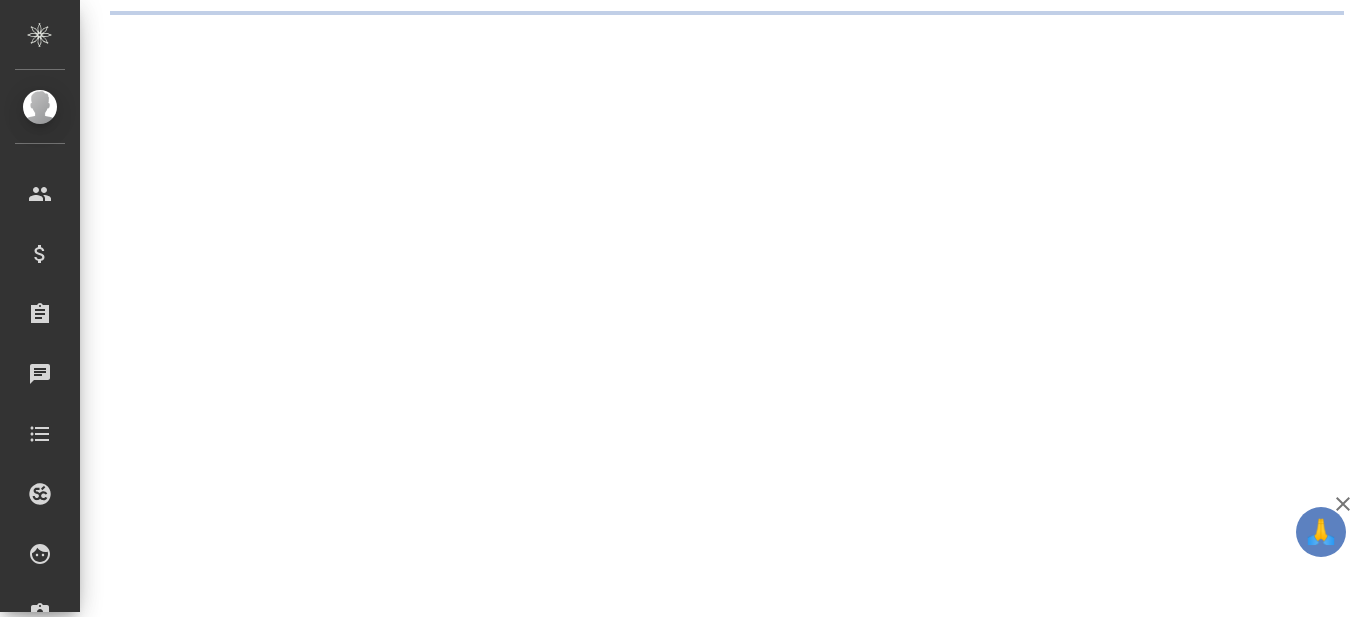 scroll, scrollTop: 0, scrollLeft: 0, axis: both 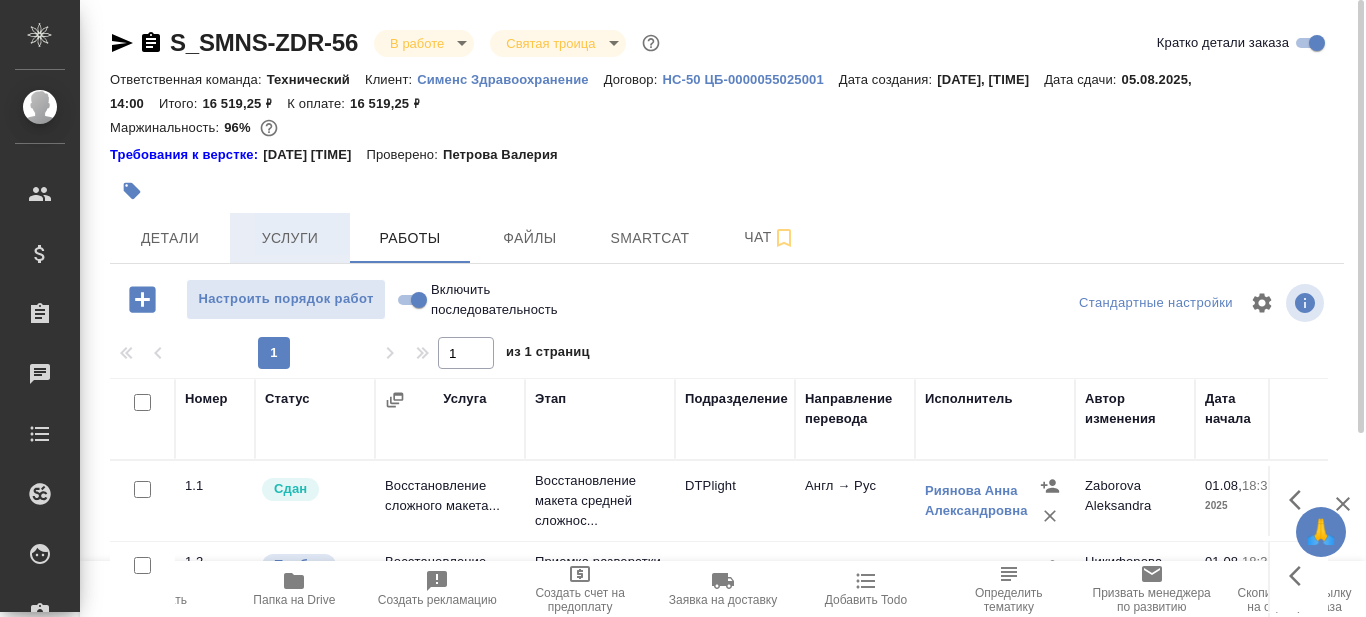 click on "Услуги" at bounding box center [290, 238] 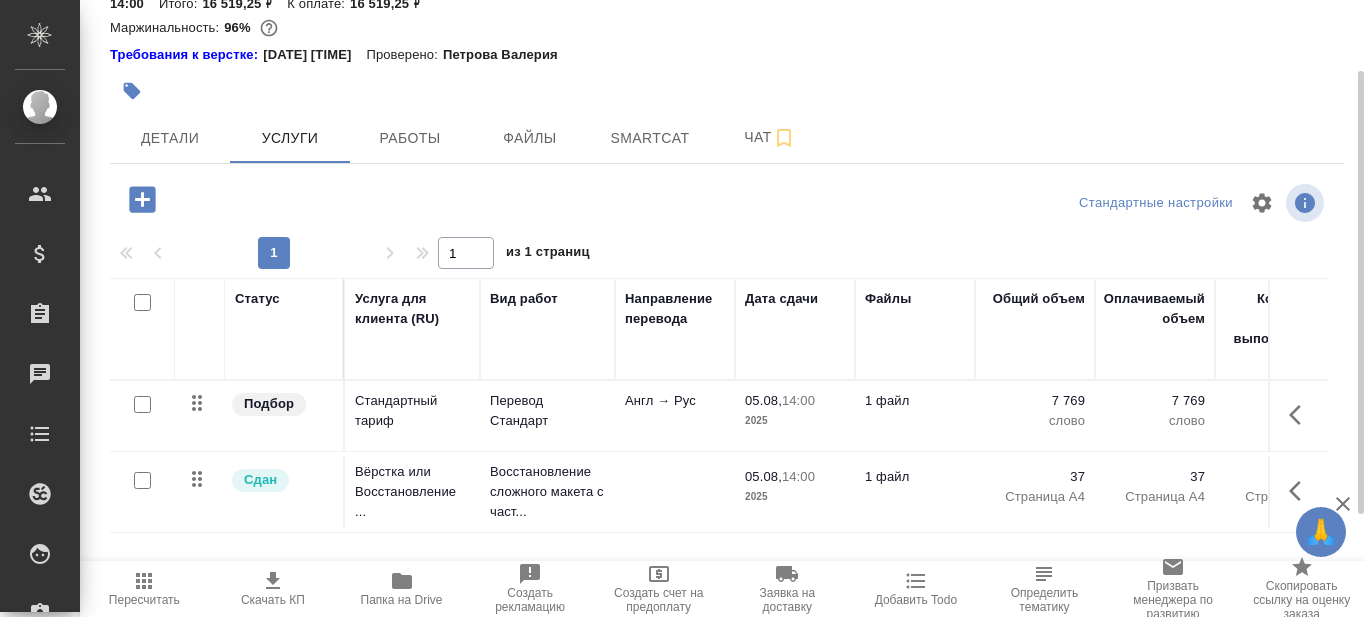 scroll, scrollTop: 200, scrollLeft: 0, axis: vertical 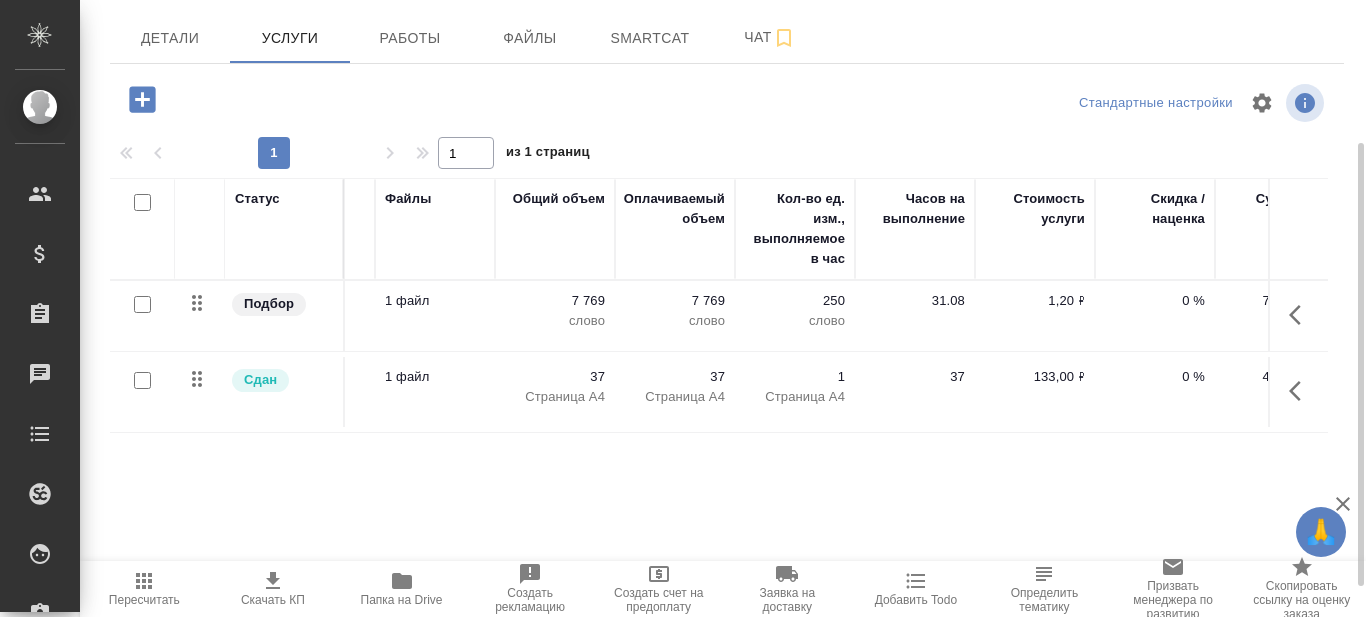 click 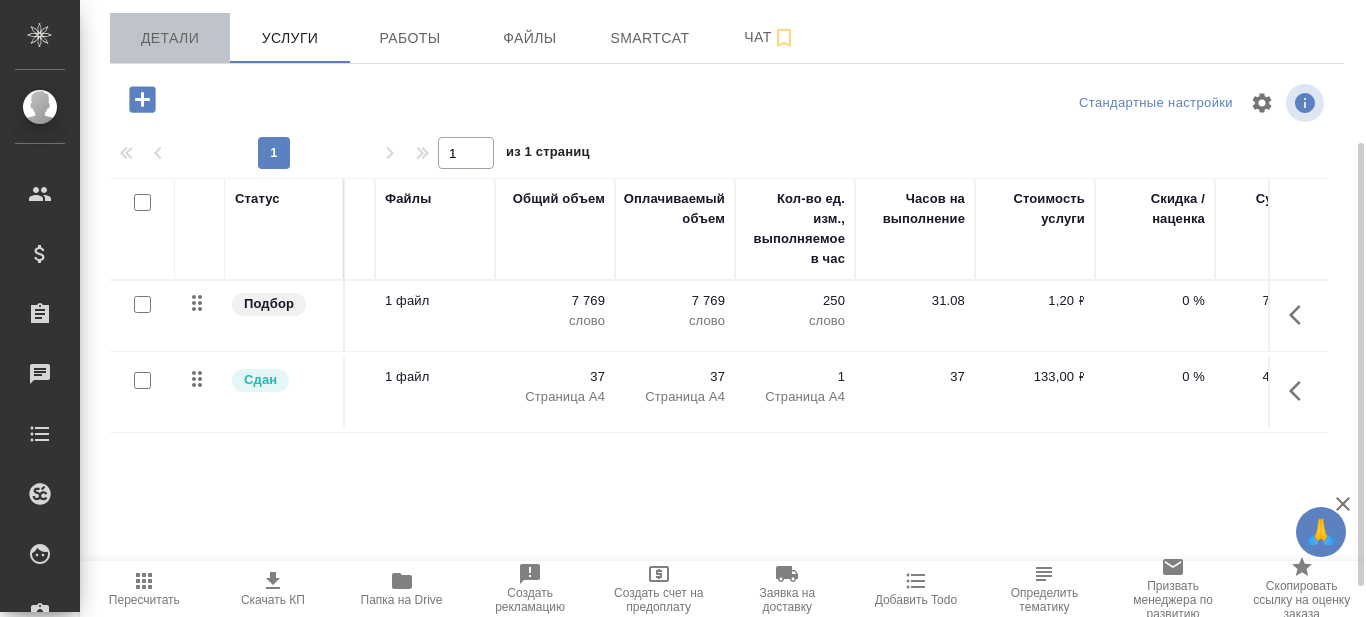 click on "Детали" at bounding box center [170, 38] 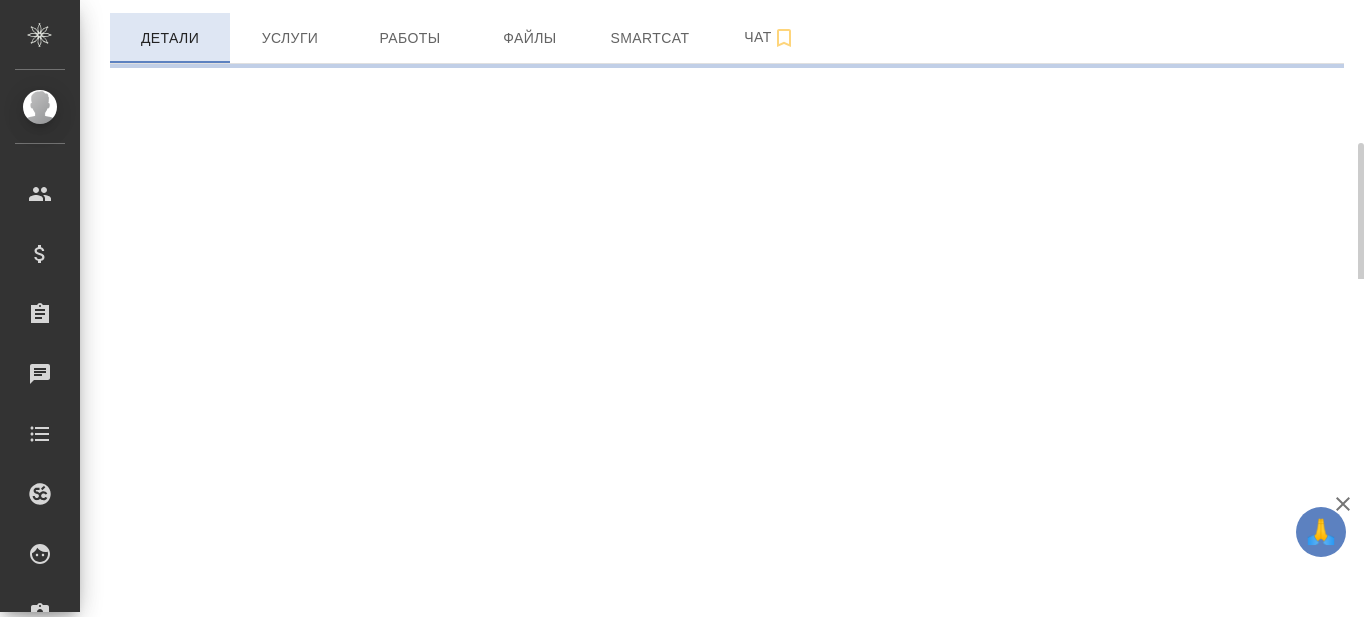 select on "RU" 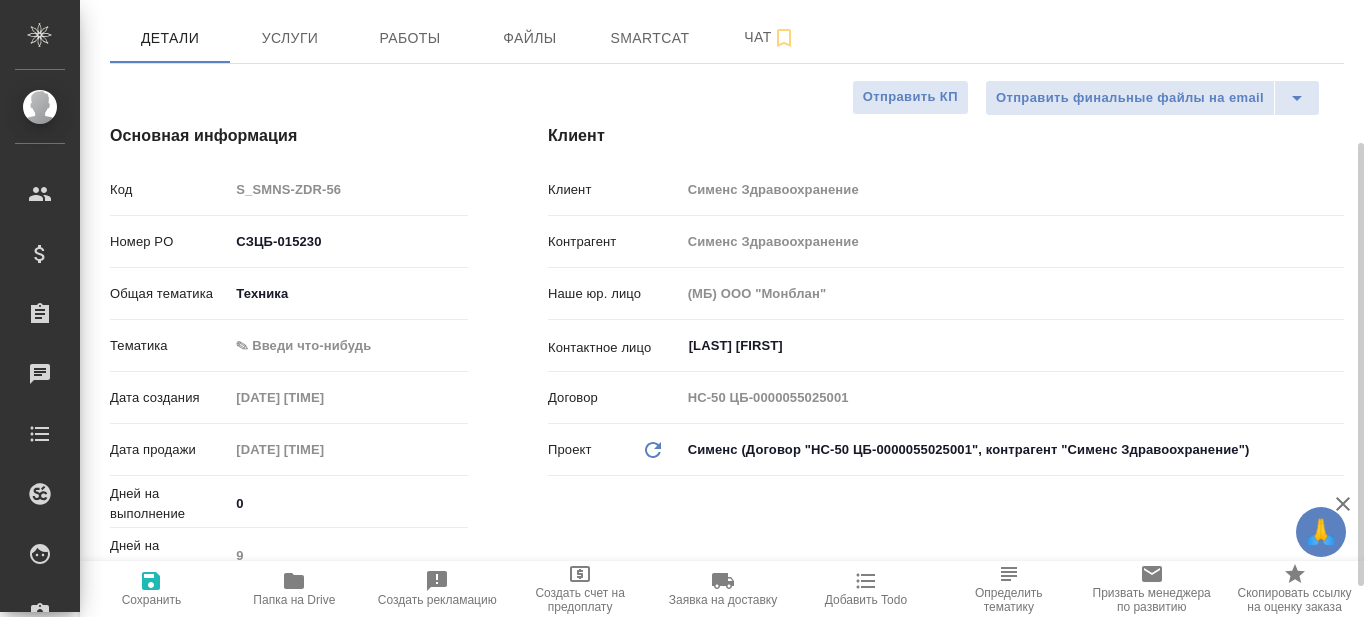 type on "x" 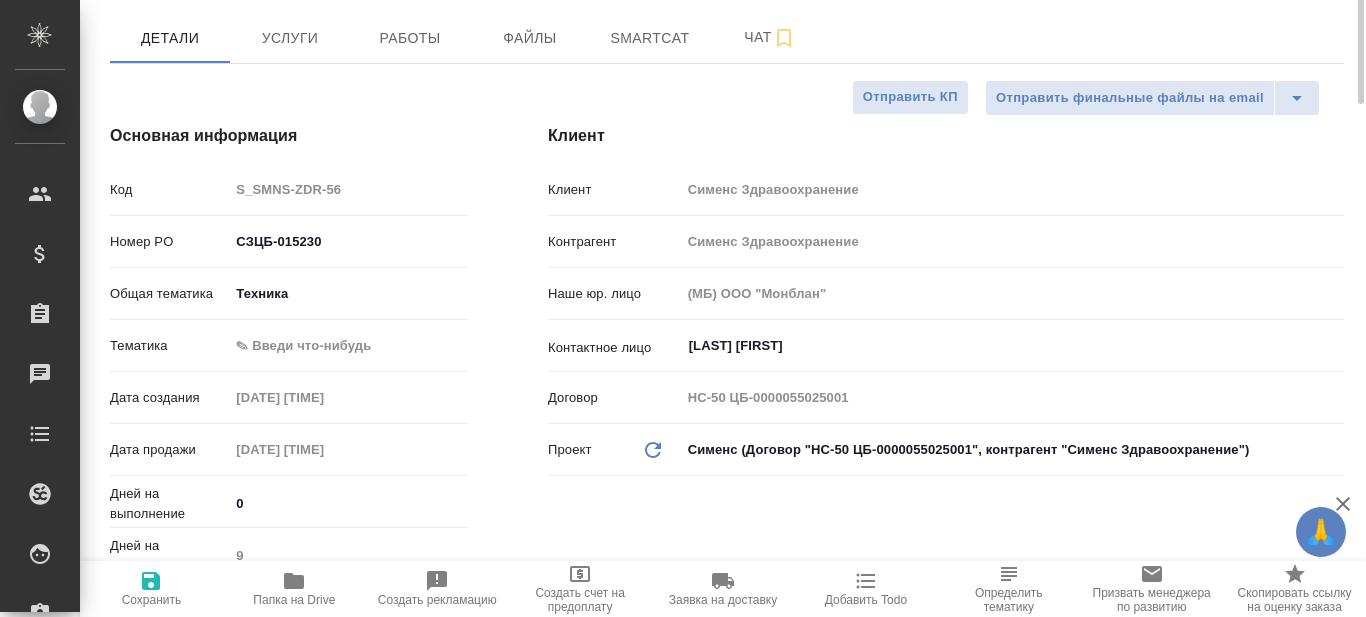 scroll, scrollTop: 0, scrollLeft: 0, axis: both 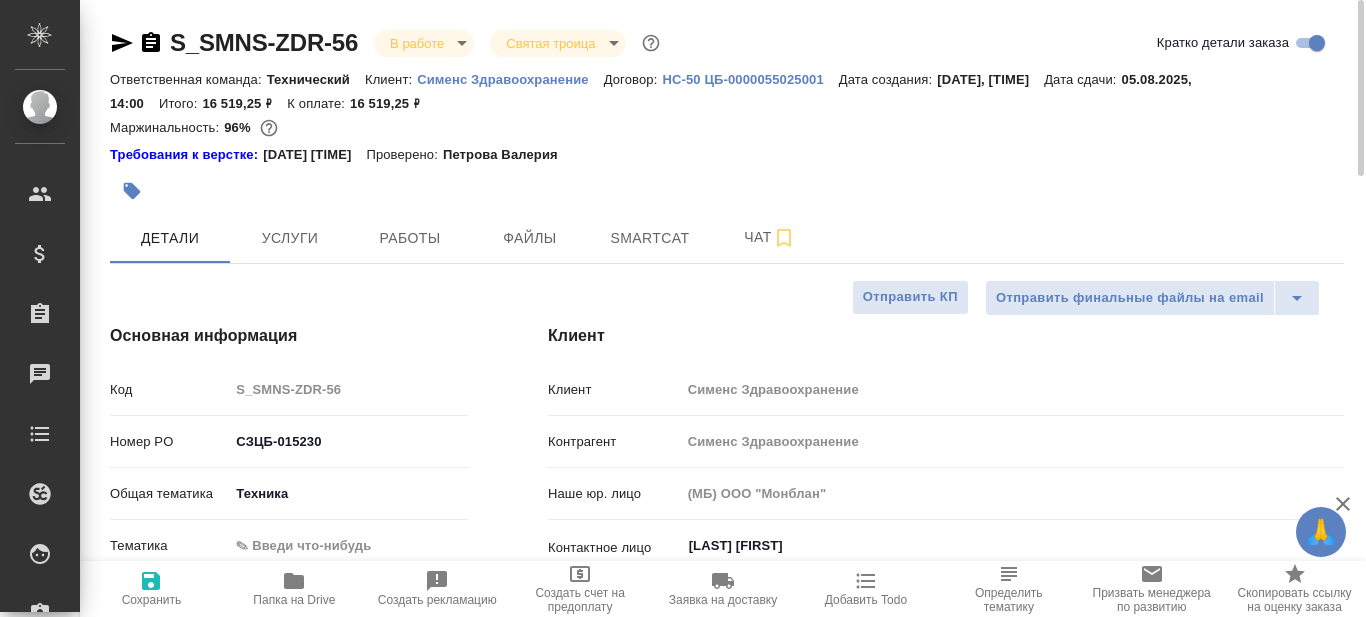 type on "x" 